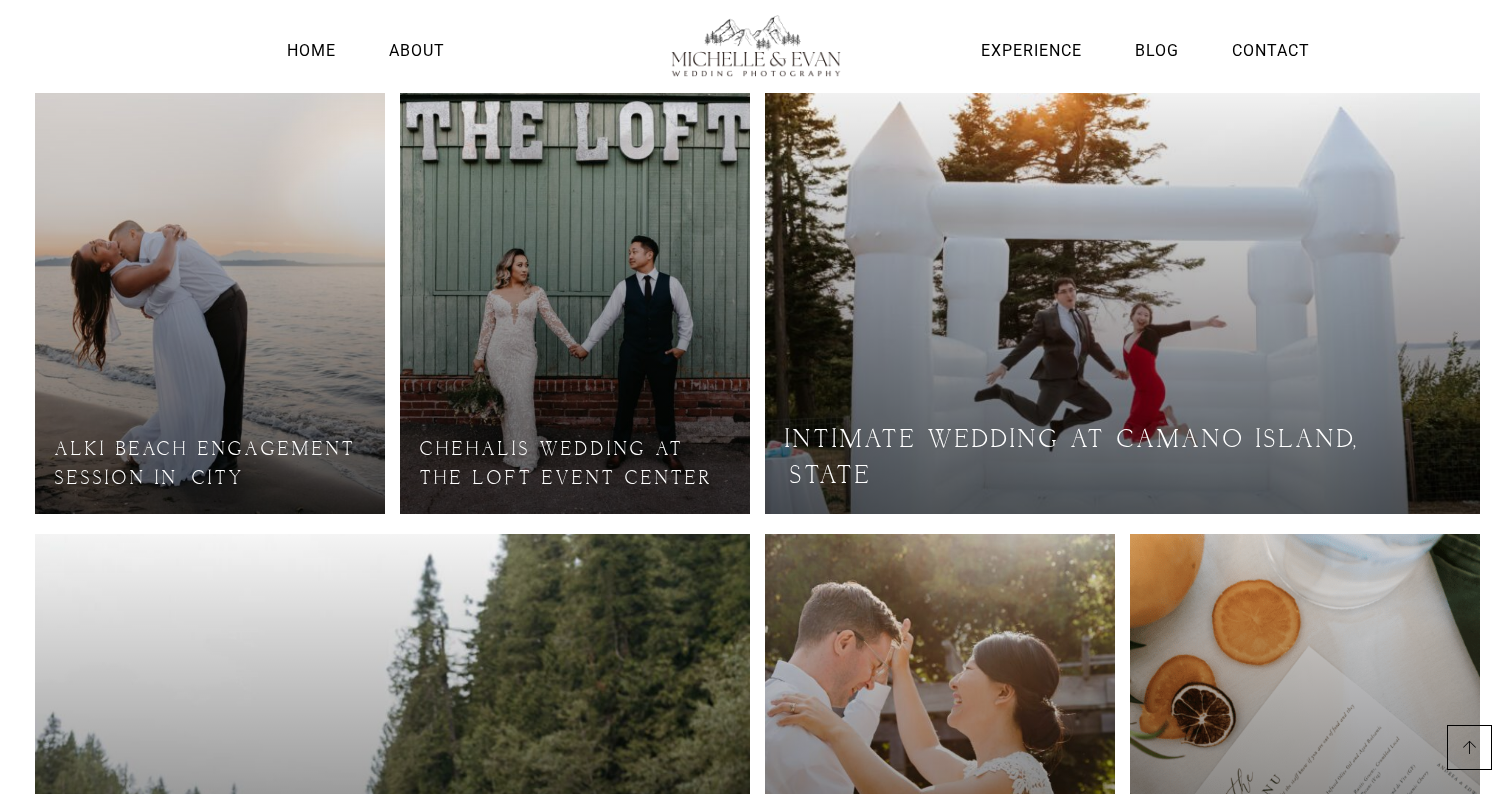 scroll, scrollTop: 0, scrollLeft: 0, axis: both 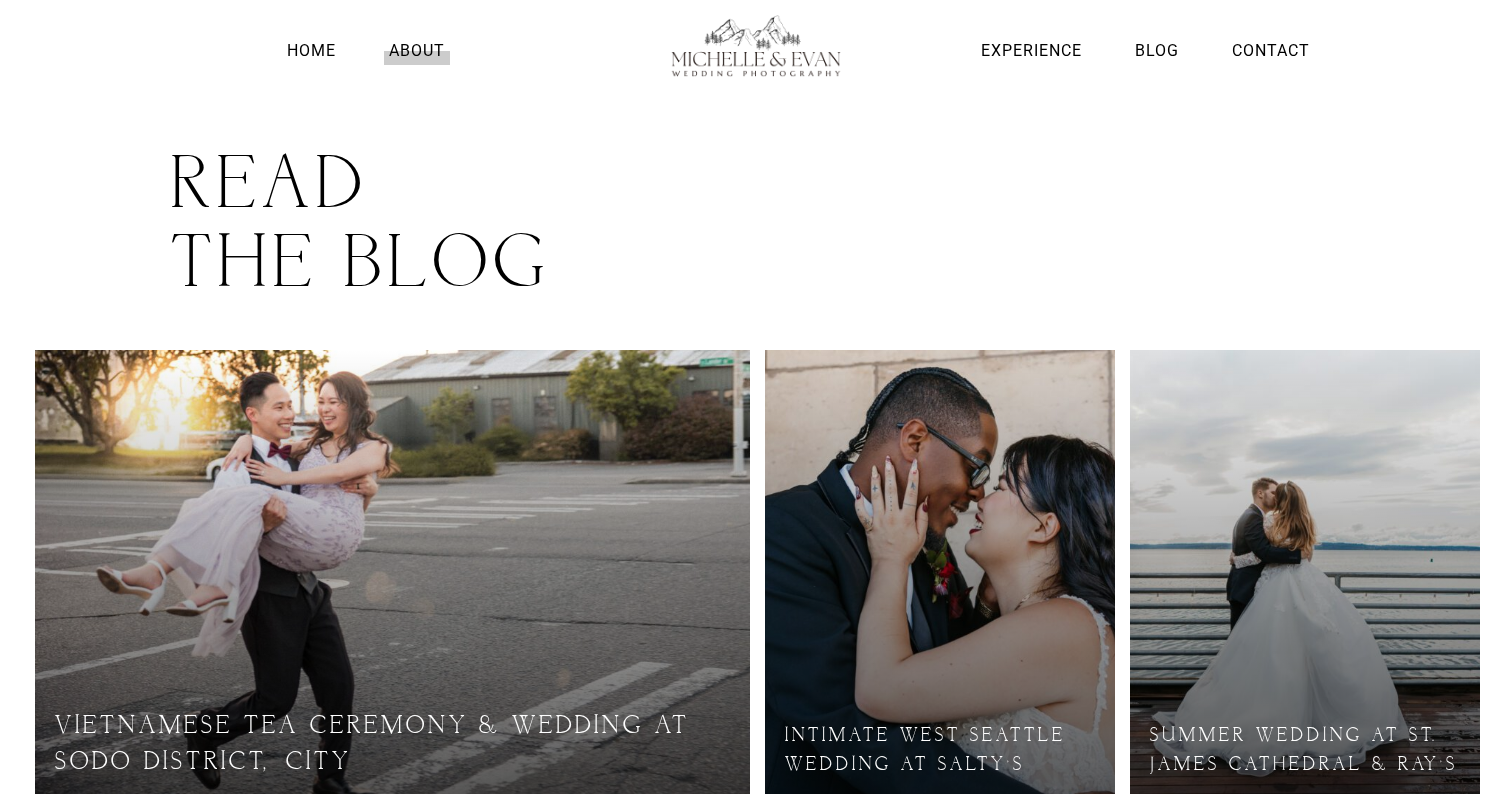 click on "About" at bounding box center (417, 50) 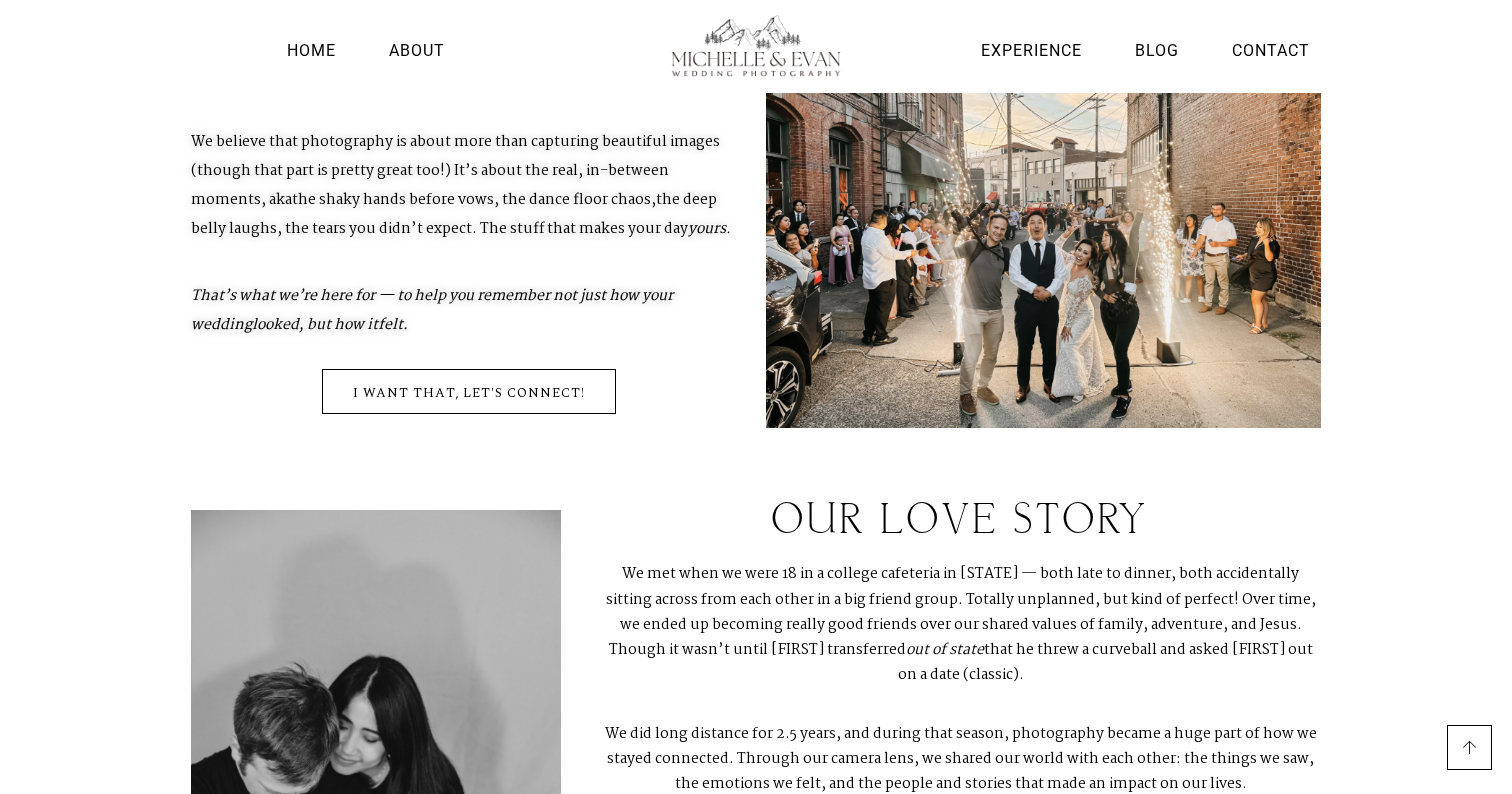 scroll, scrollTop: 0, scrollLeft: 0, axis: both 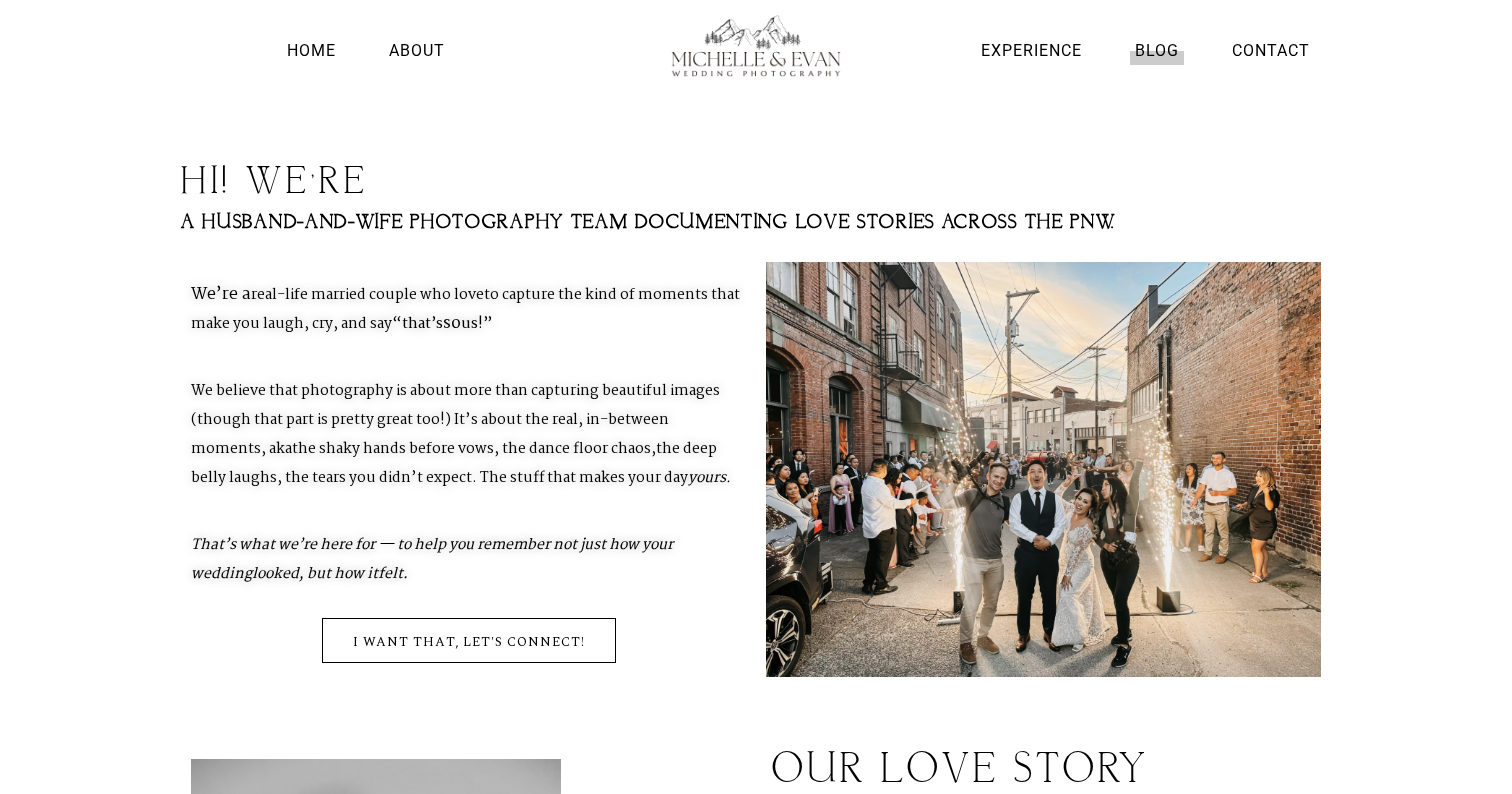 click on "Blog" at bounding box center [1157, 50] 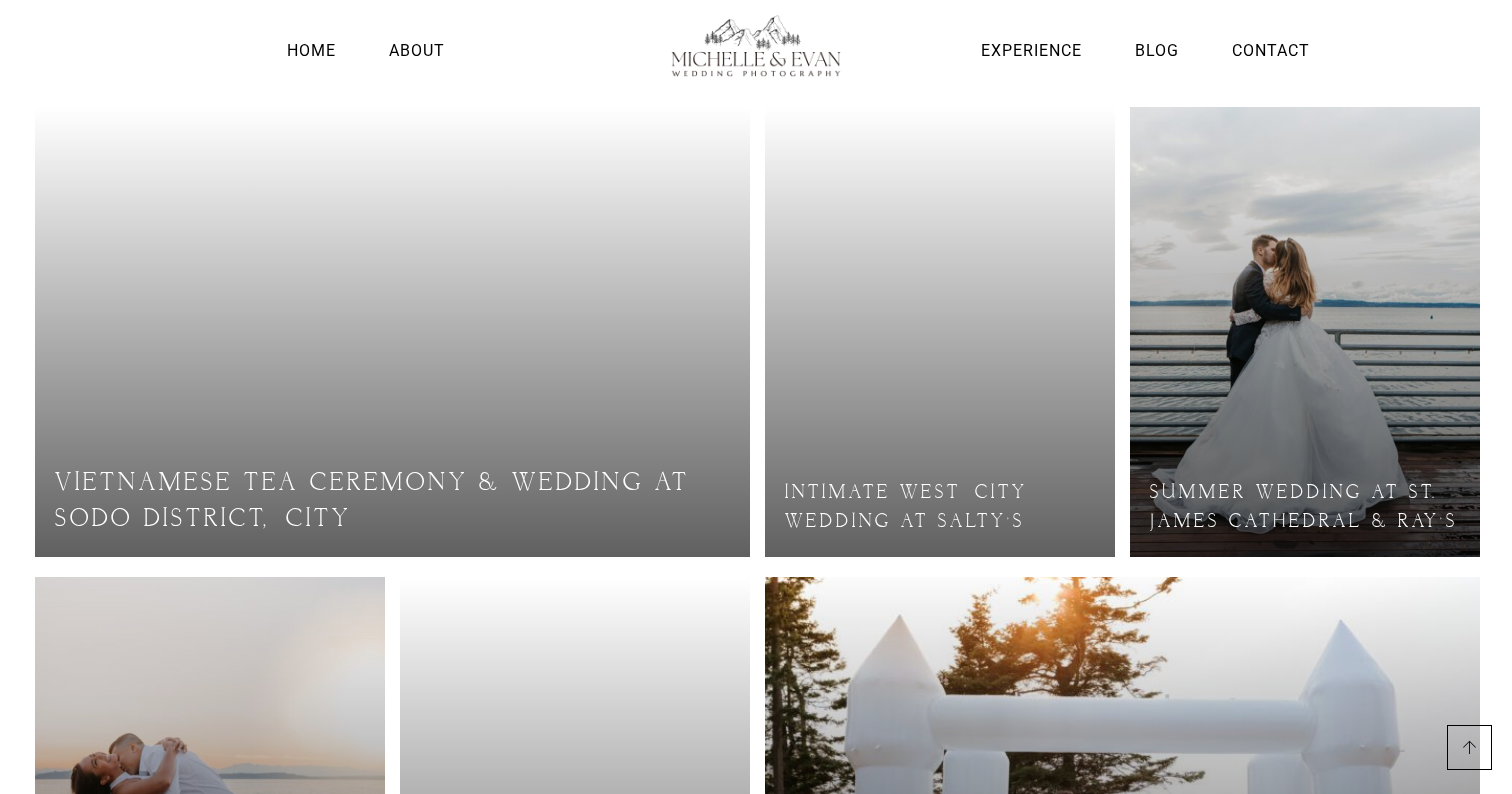 scroll, scrollTop: 280, scrollLeft: 0, axis: vertical 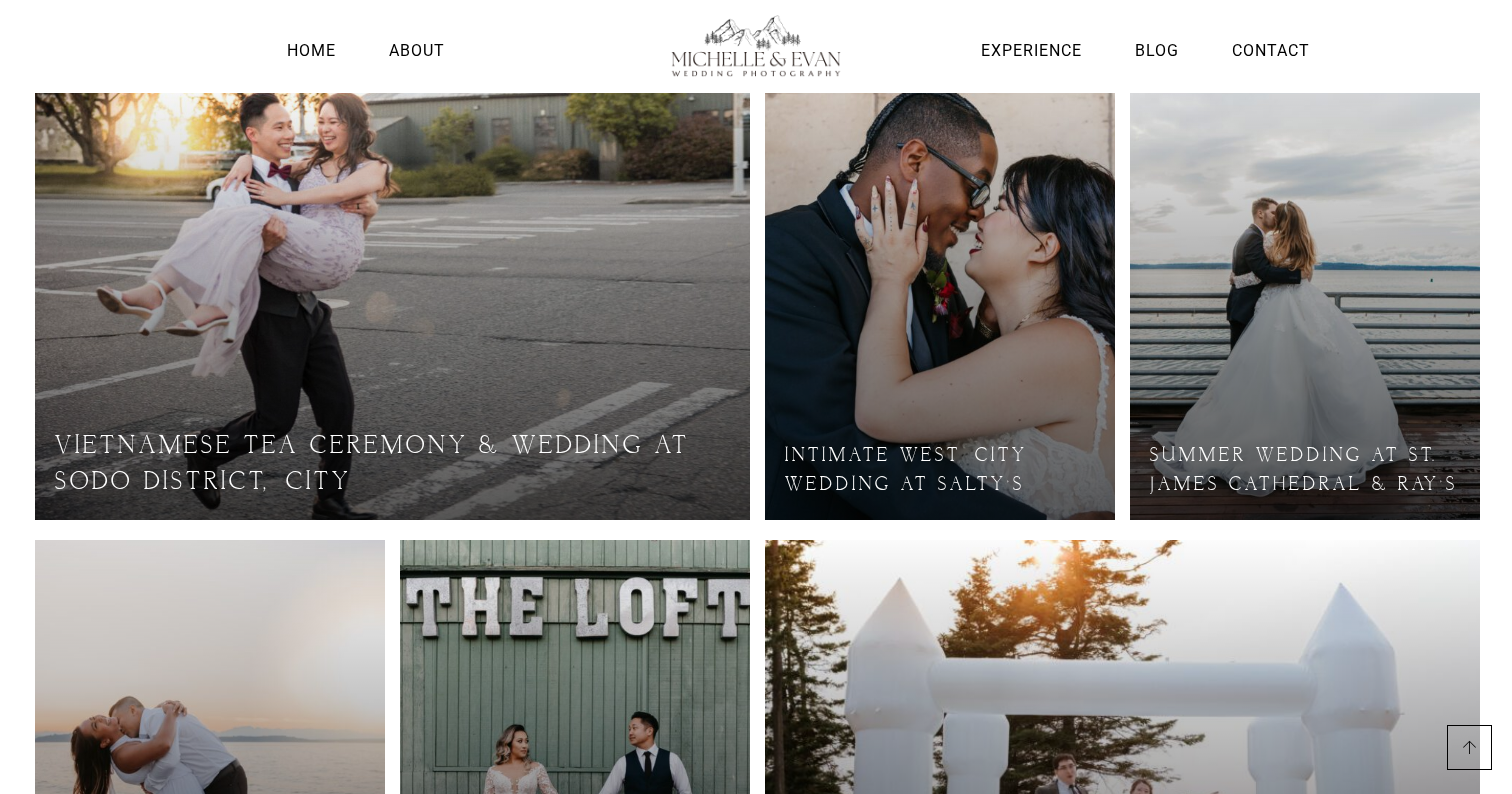 click at bounding box center [940, 295] 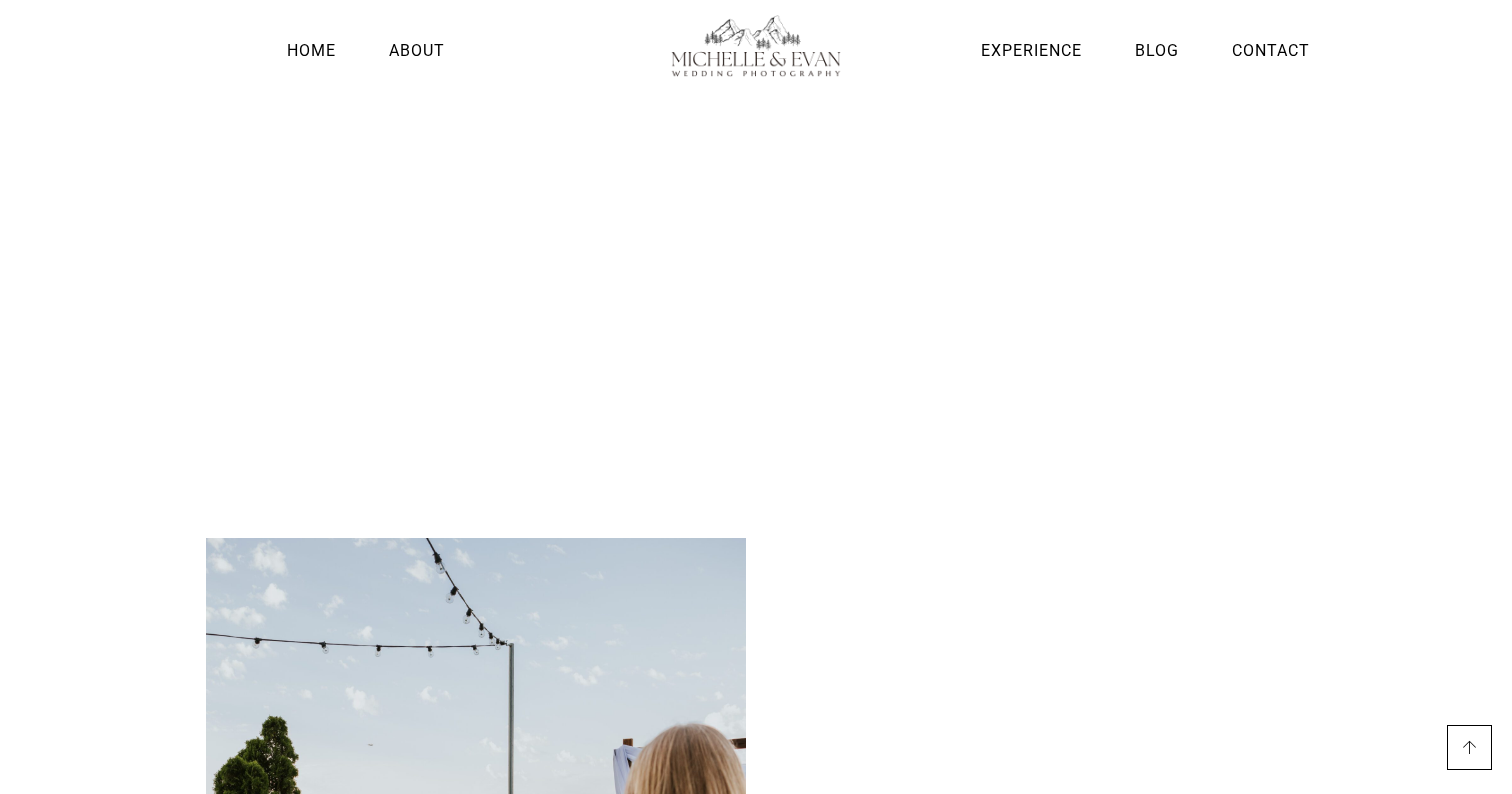 scroll, scrollTop: 9955, scrollLeft: 0, axis: vertical 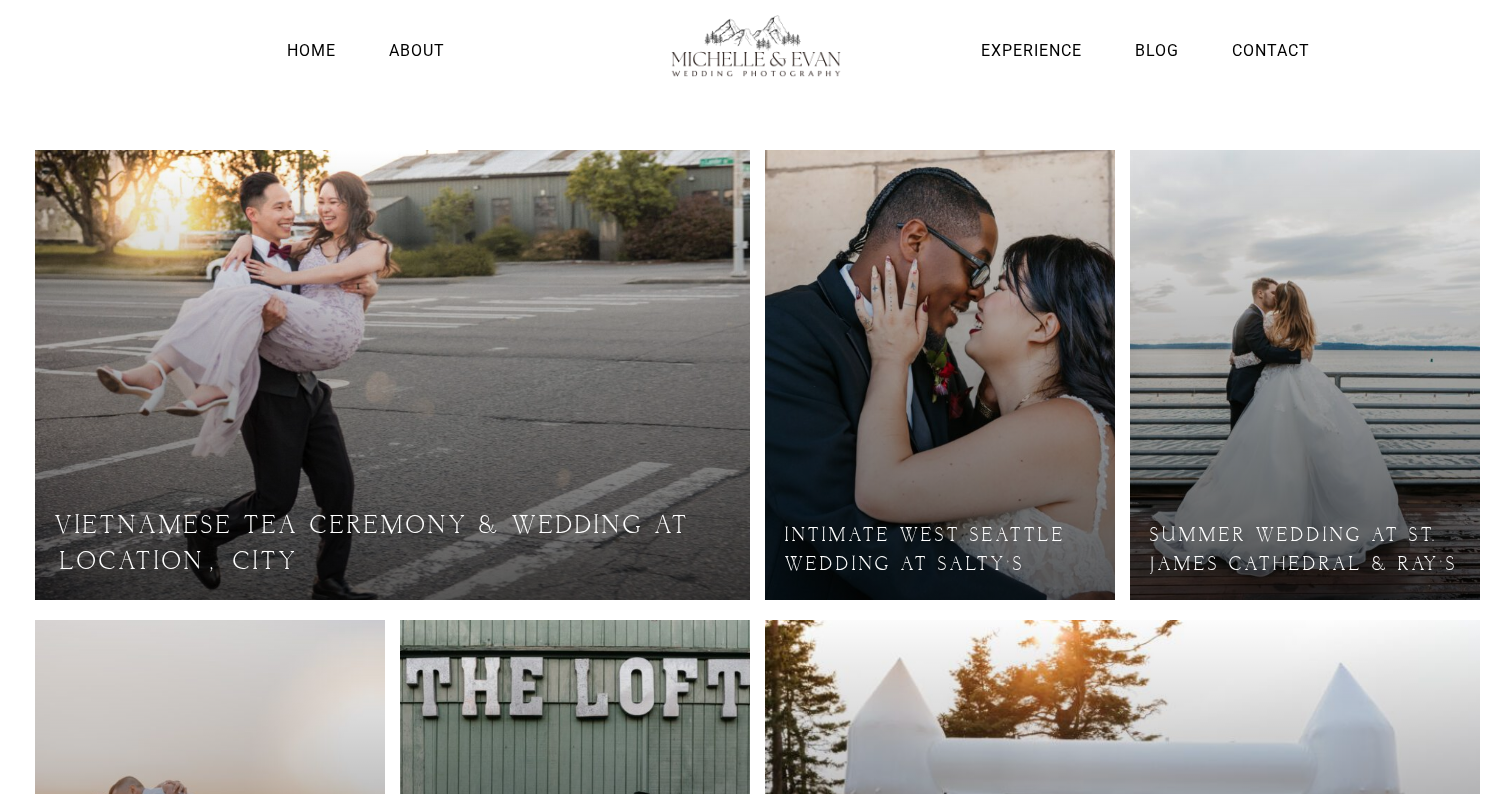 click at bounding box center [1305, 375] 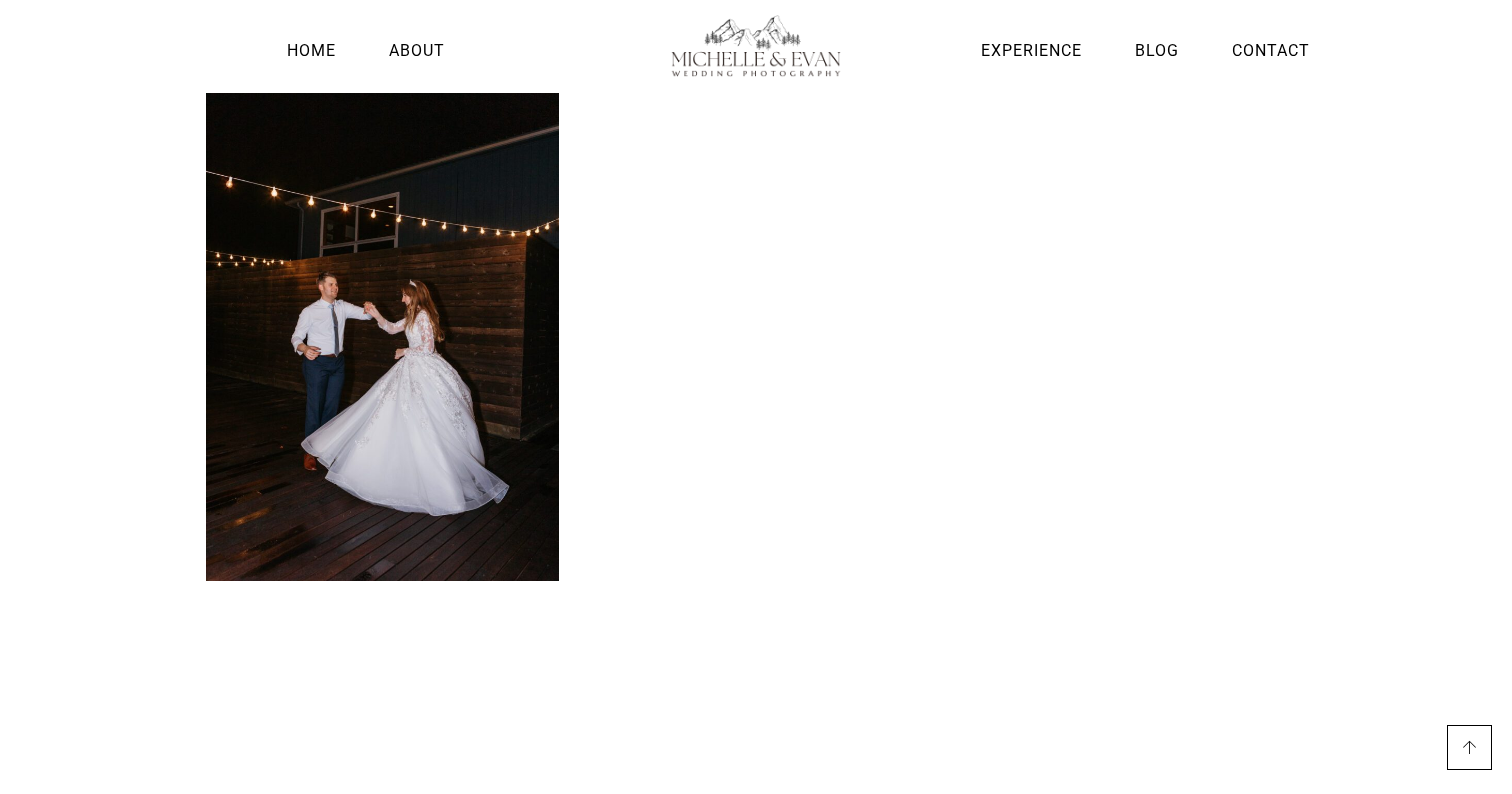 scroll, scrollTop: 6416, scrollLeft: 0, axis: vertical 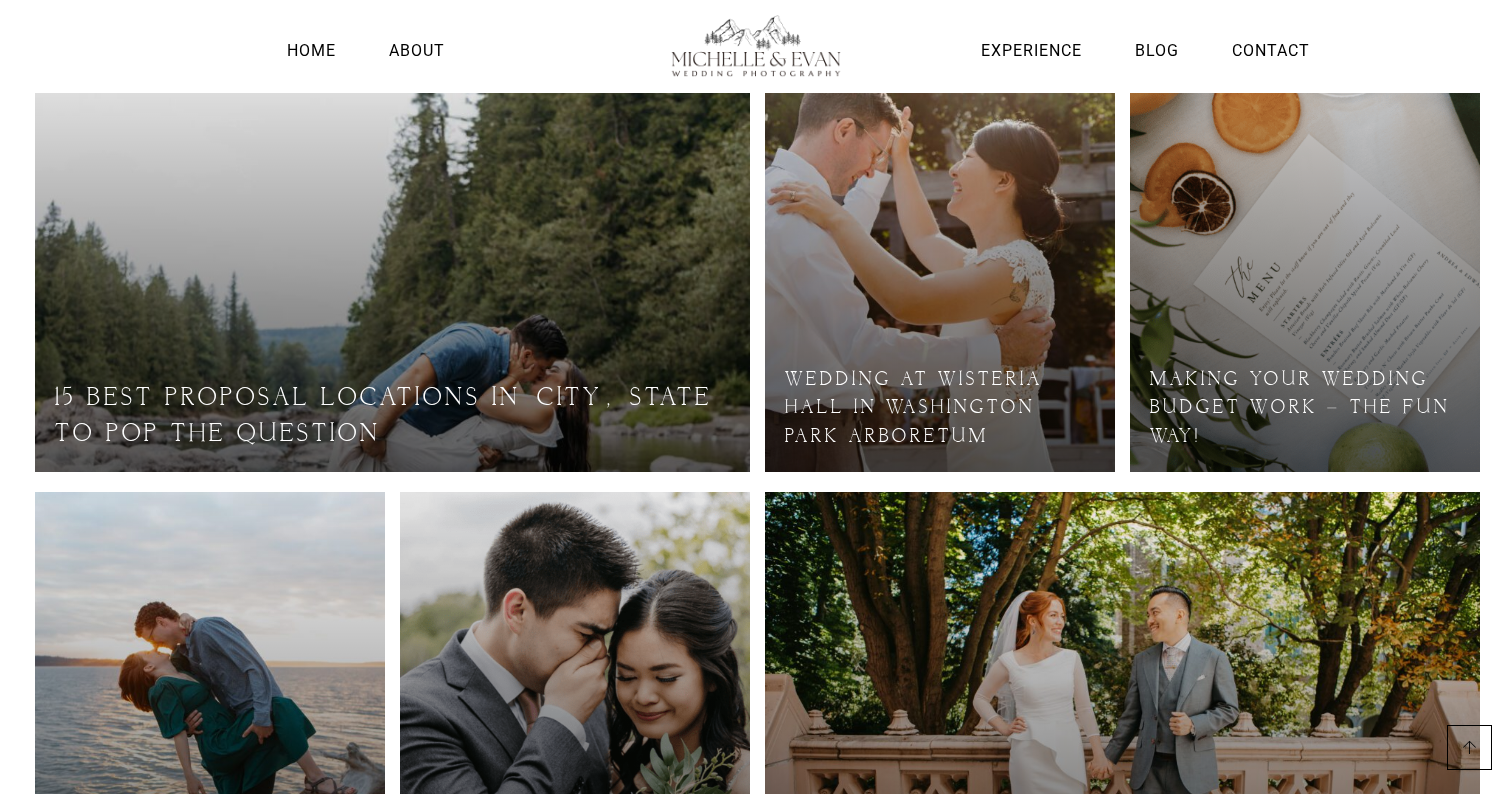 click at bounding box center (392, 247) 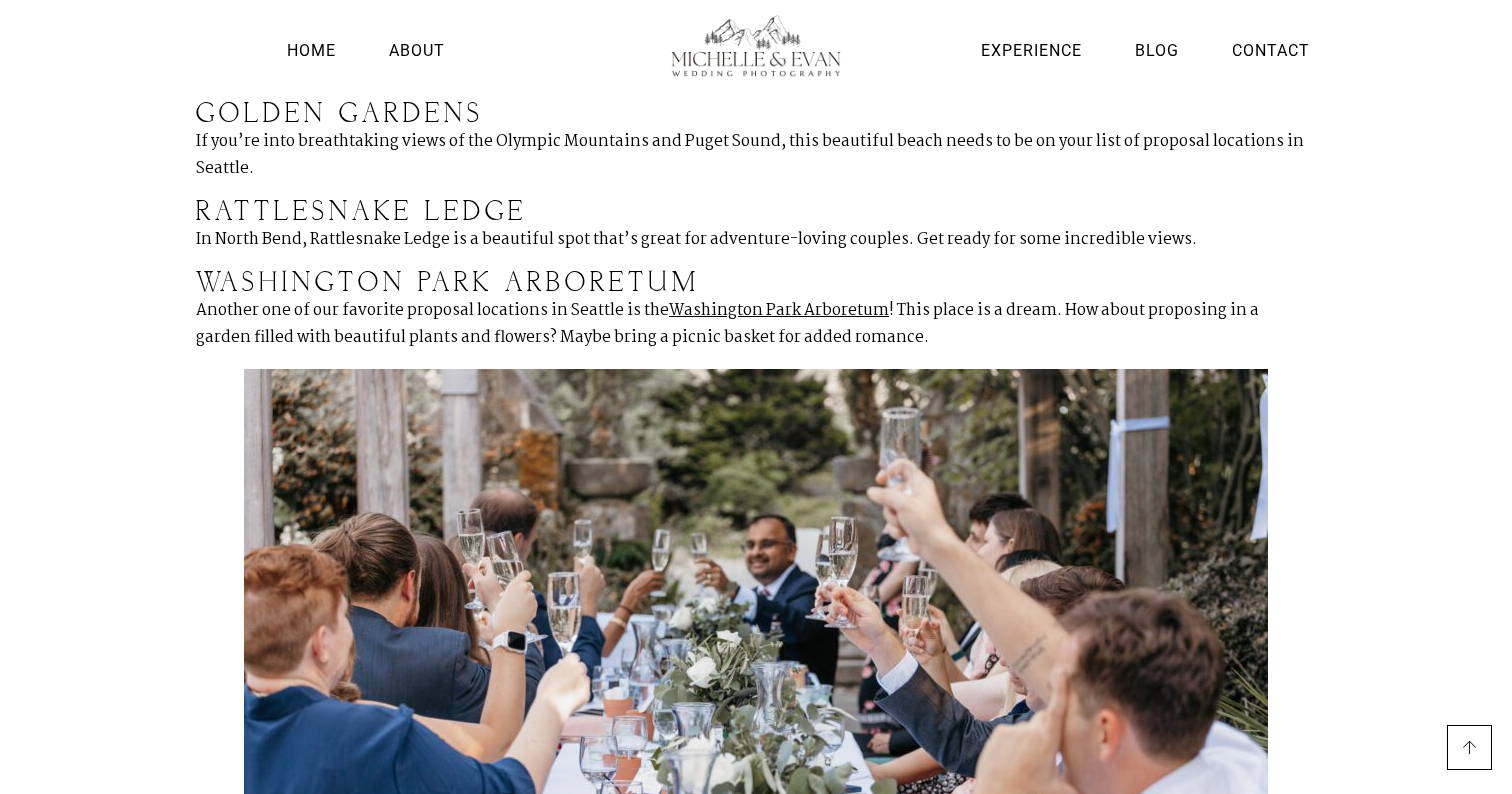 scroll, scrollTop: 2487, scrollLeft: 0, axis: vertical 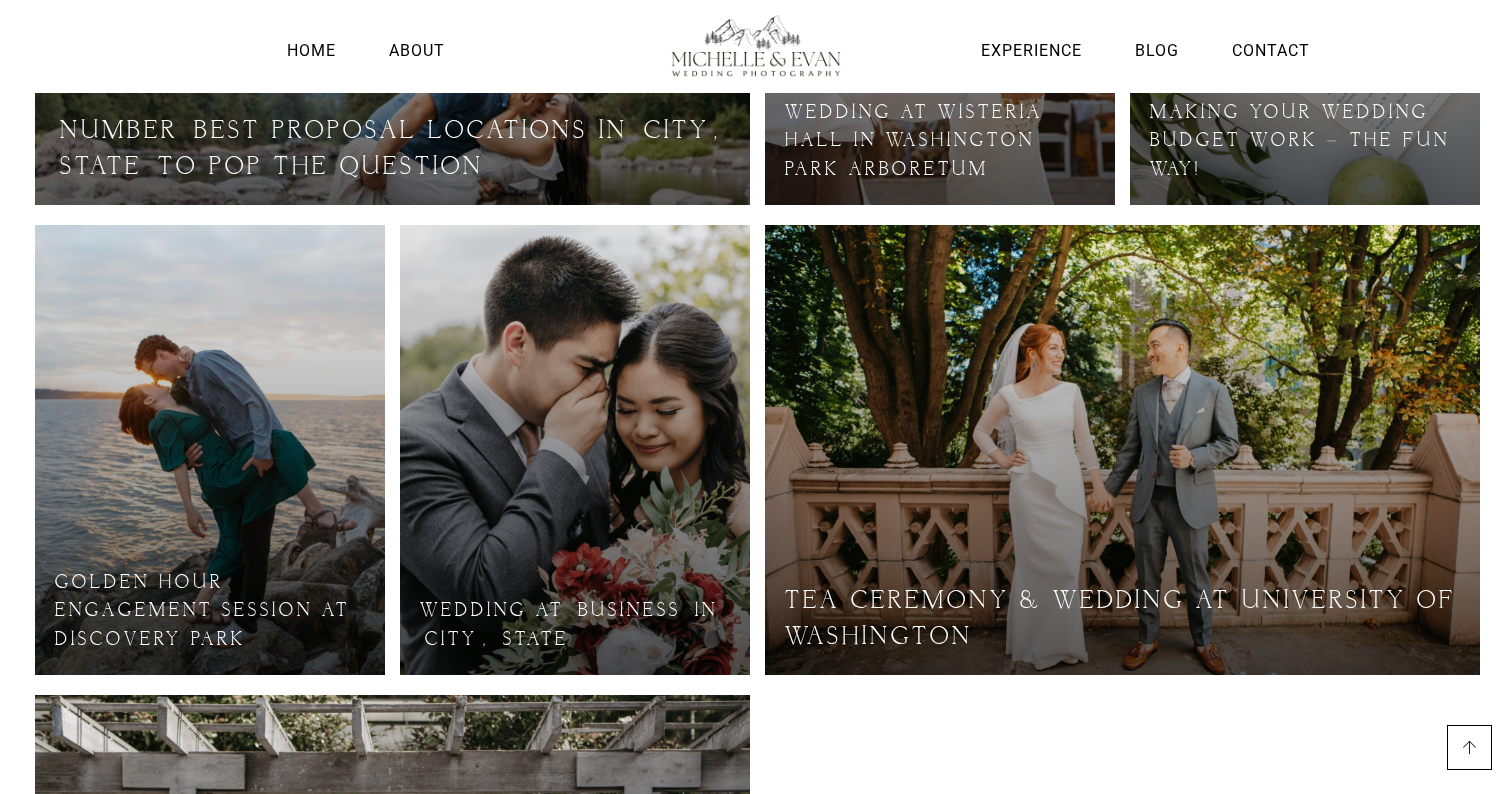 click at bounding box center [210, 450] 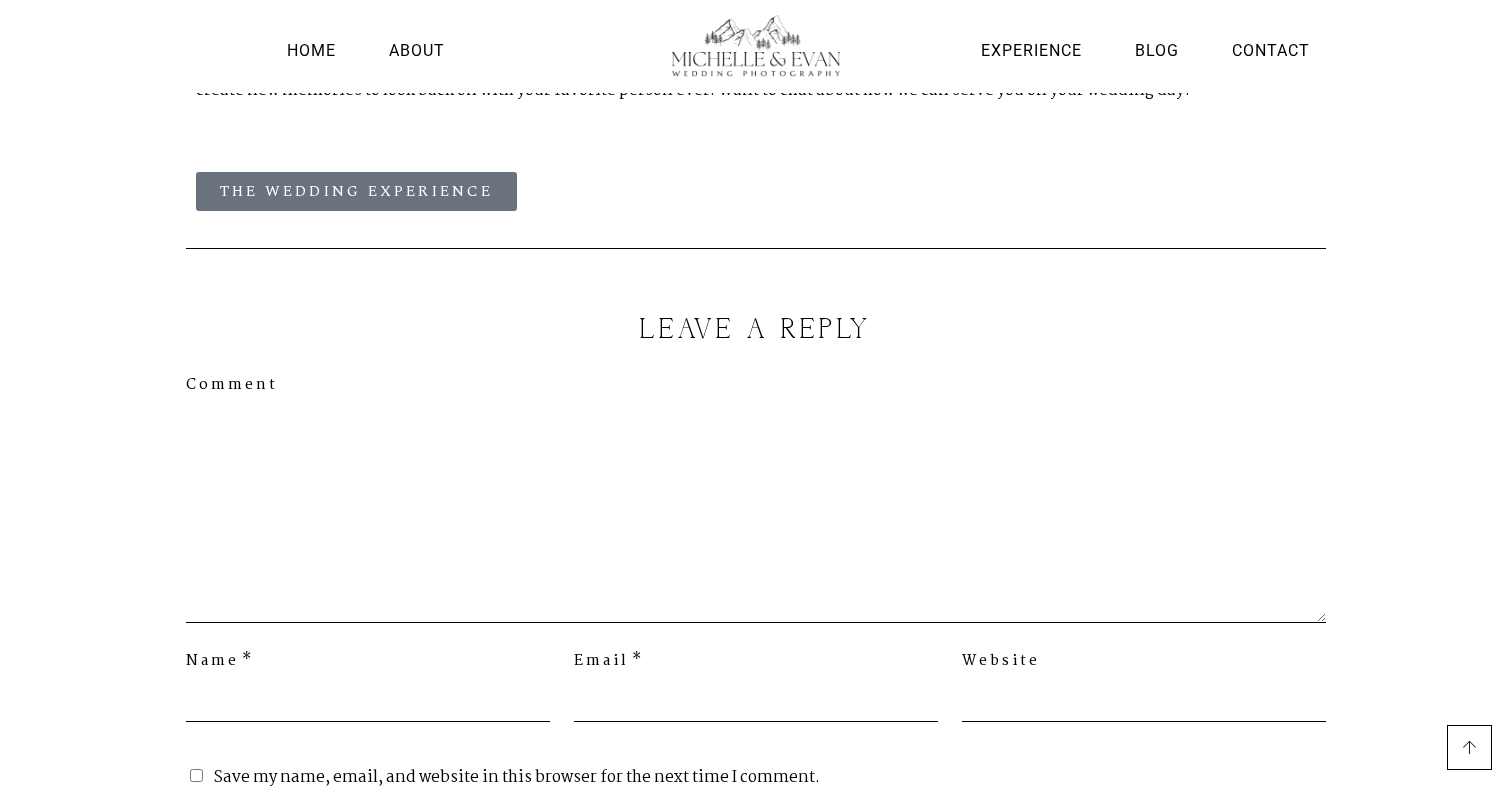 scroll, scrollTop: 3812, scrollLeft: 0, axis: vertical 